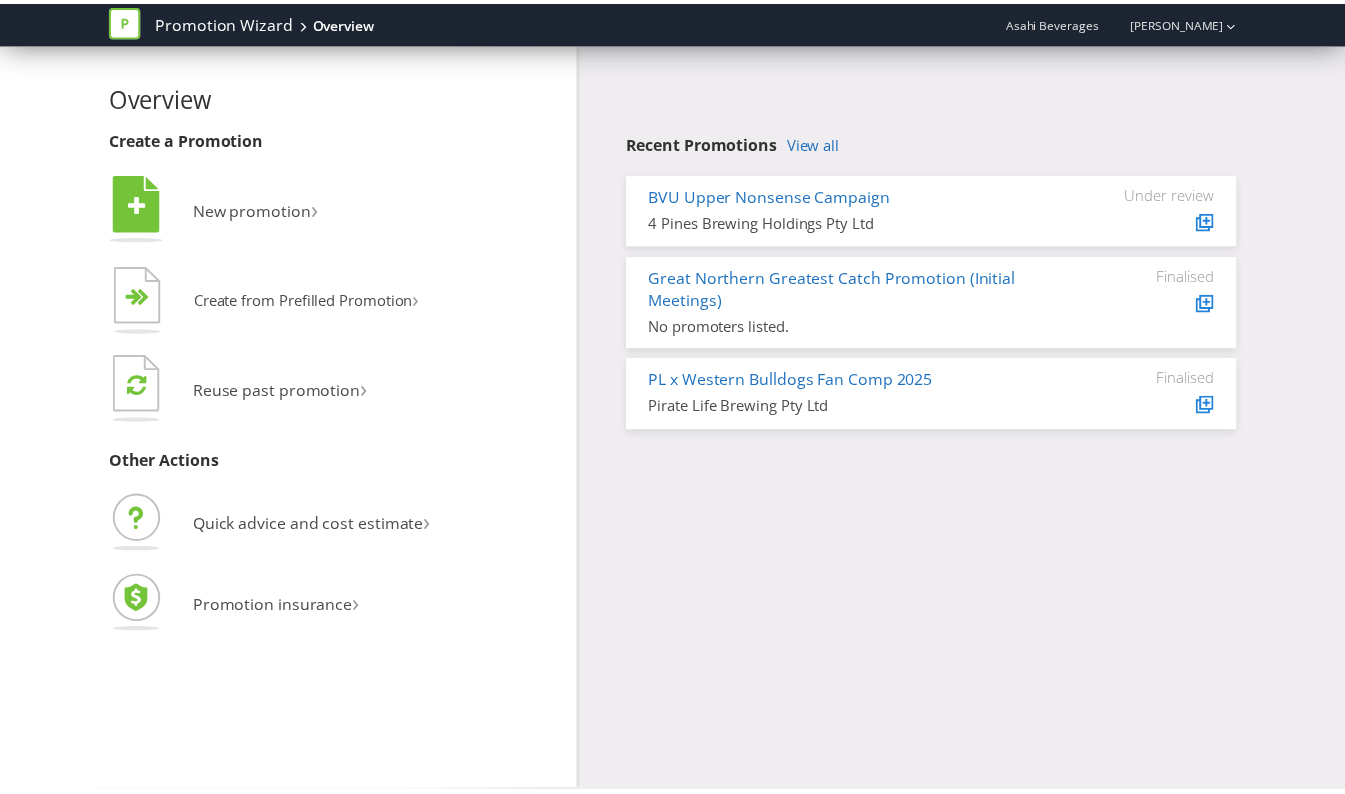 scroll, scrollTop: 0, scrollLeft: 0, axis: both 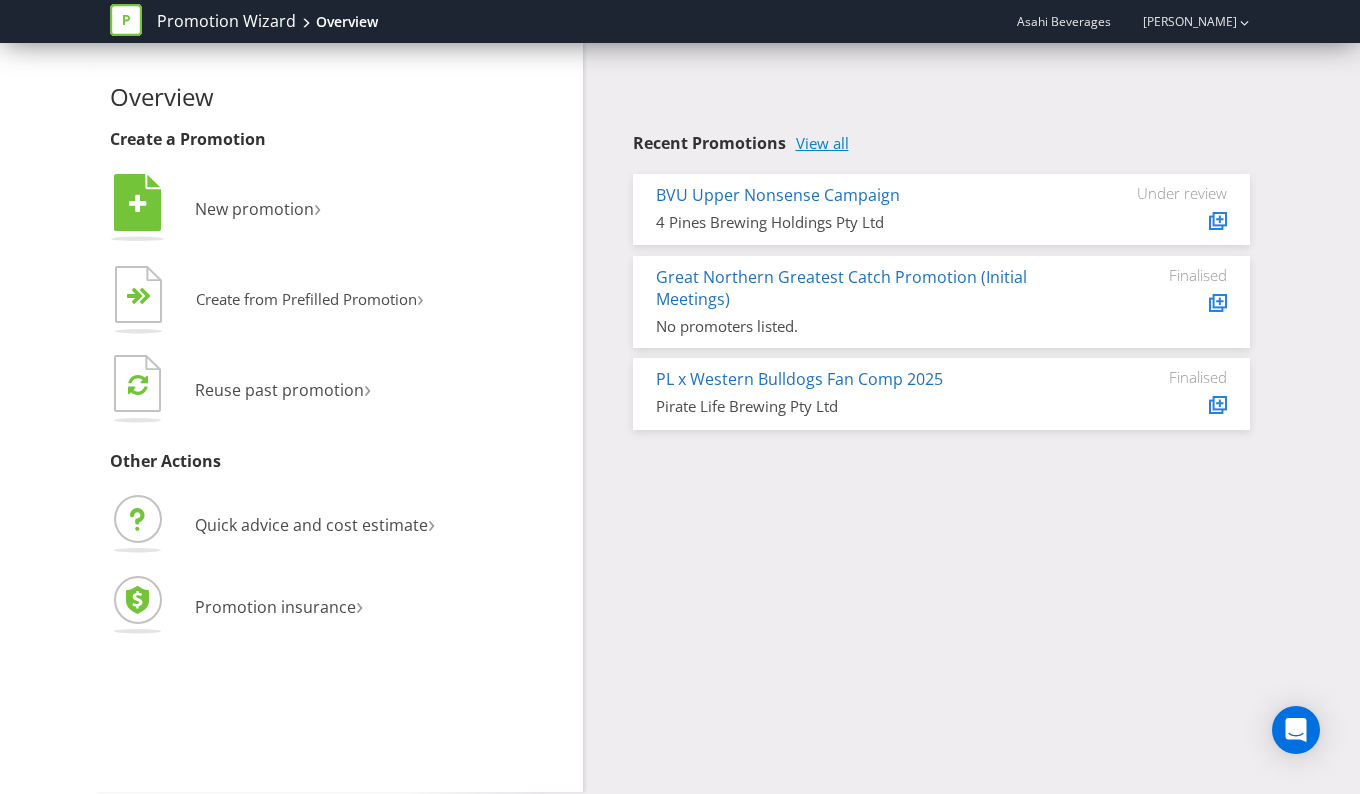 click on "View all" at bounding box center [822, 143] 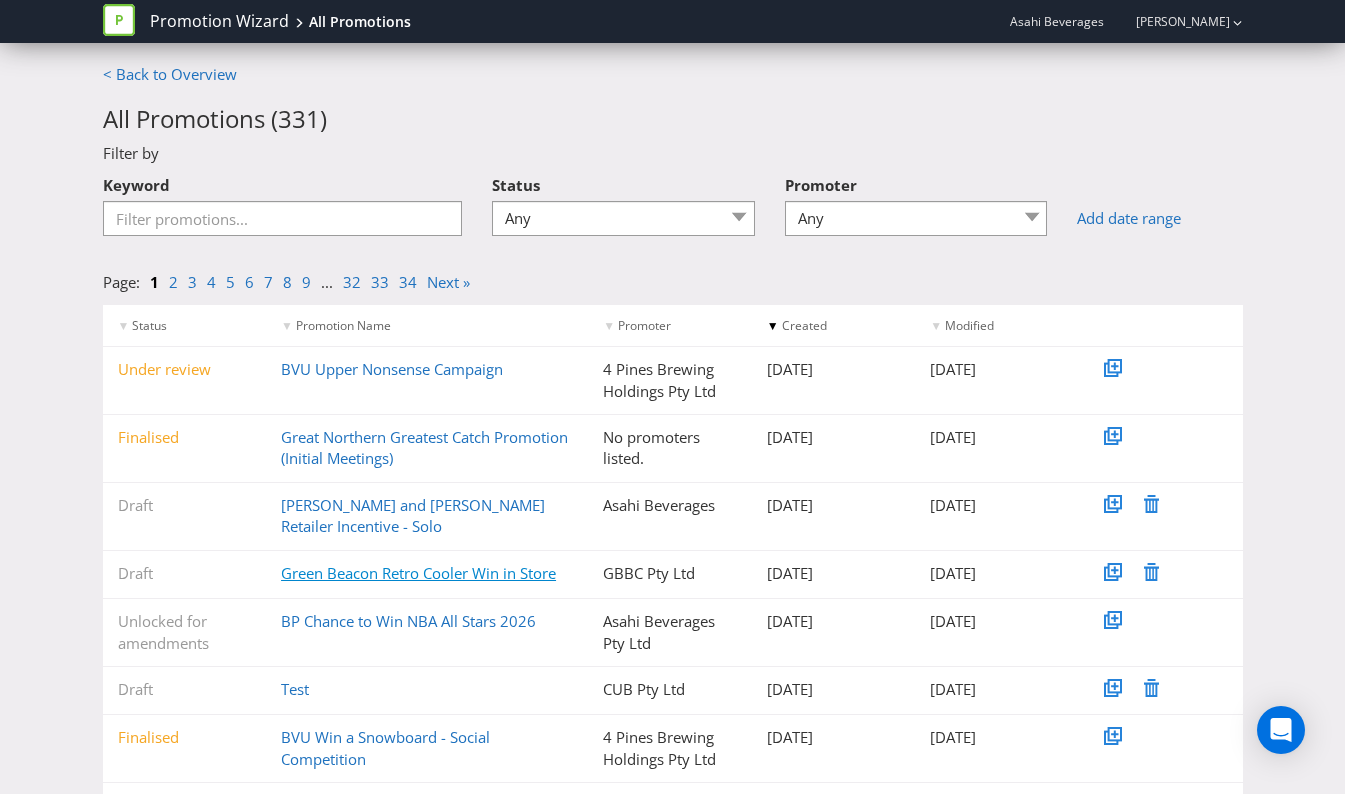 click on "Green Beacon Retro Cooler Win in Store" at bounding box center [418, 573] 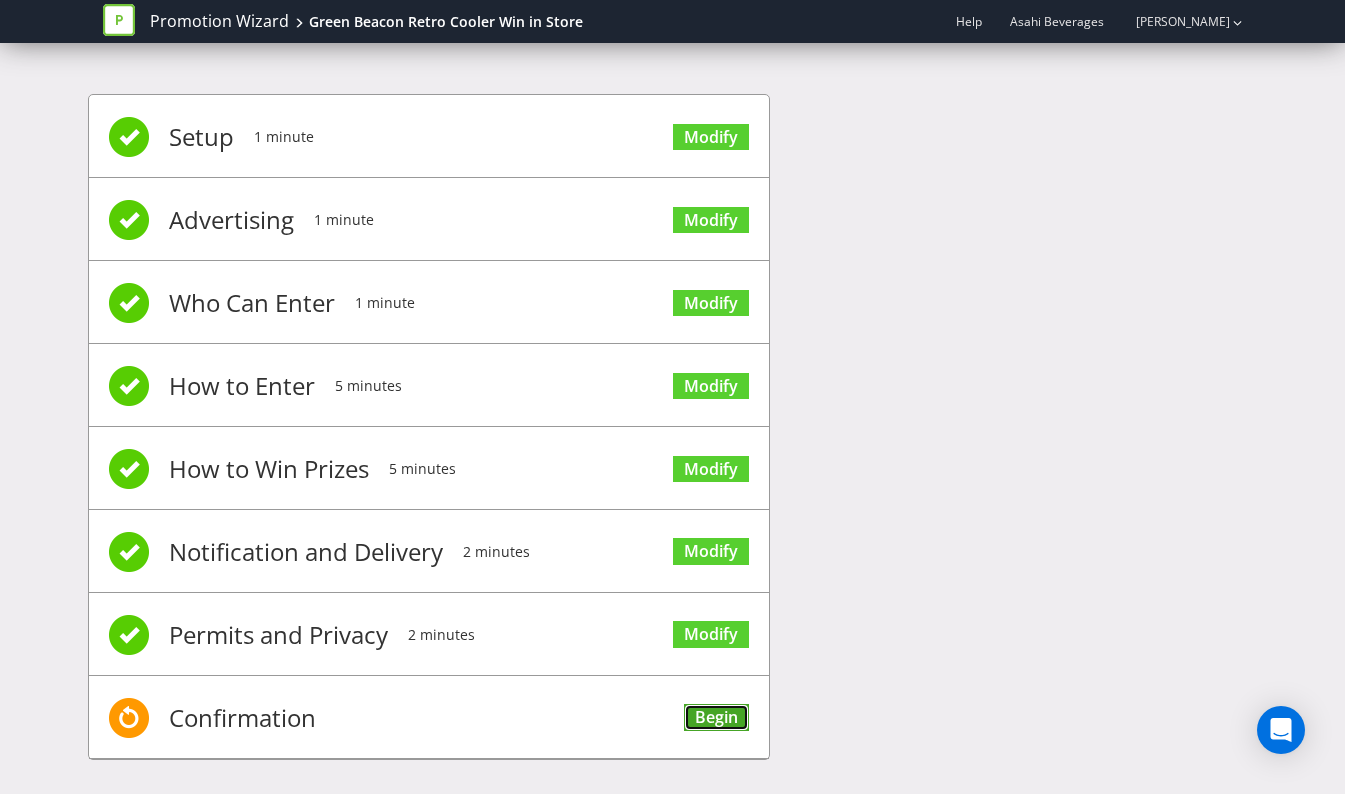 click on "Begin" at bounding box center [716, 717] 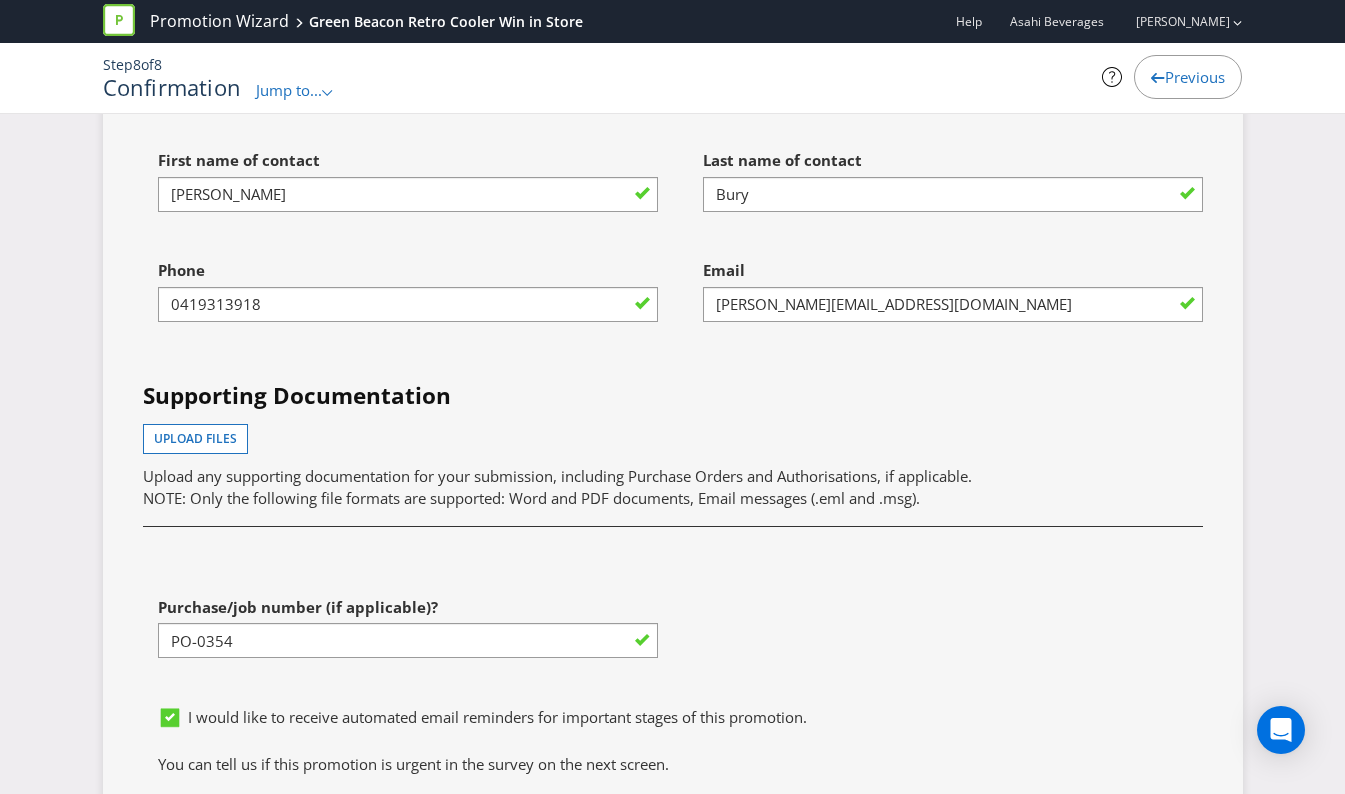 scroll, scrollTop: 5742, scrollLeft: 0, axis: vertical 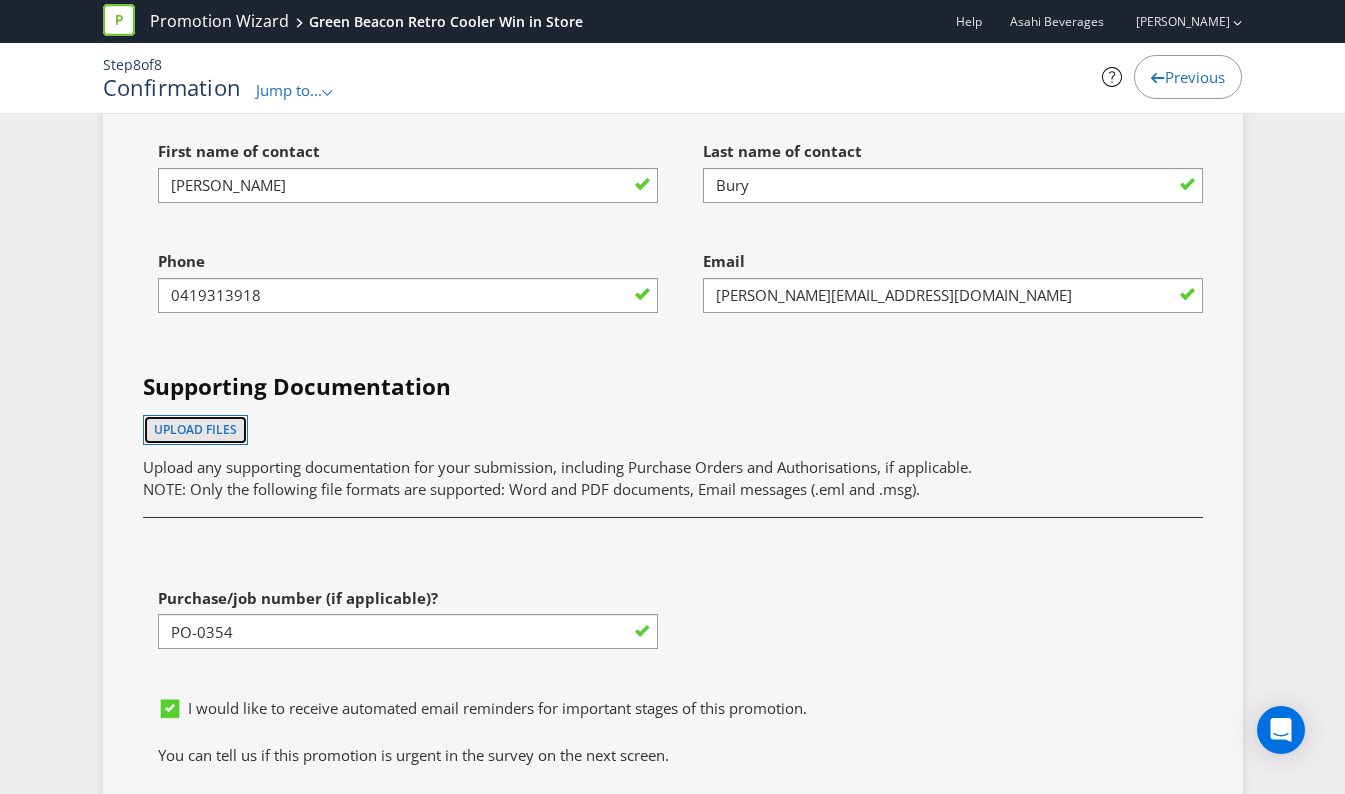click on "Upload files" at bounding box center [195, 430] 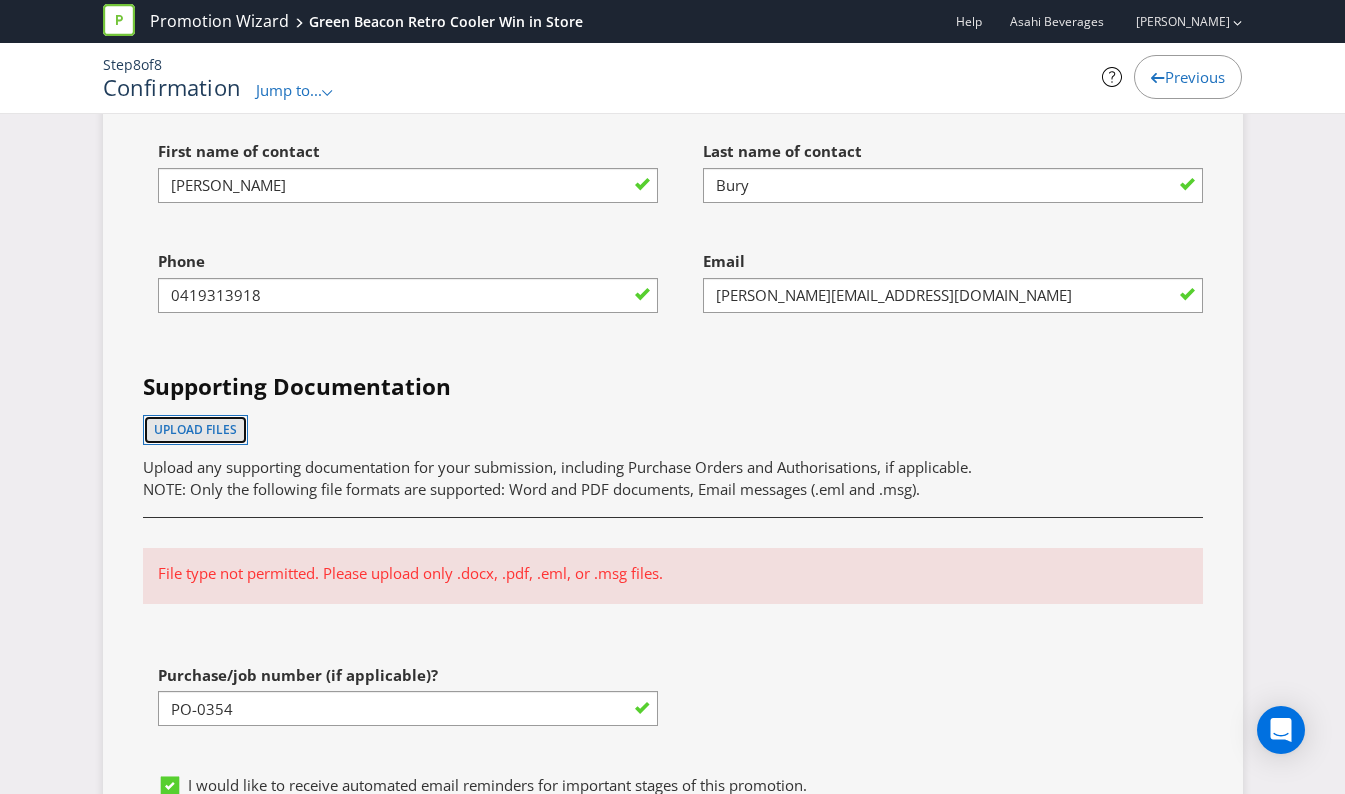 click on "Upload files" at bounding box center [195, 429] 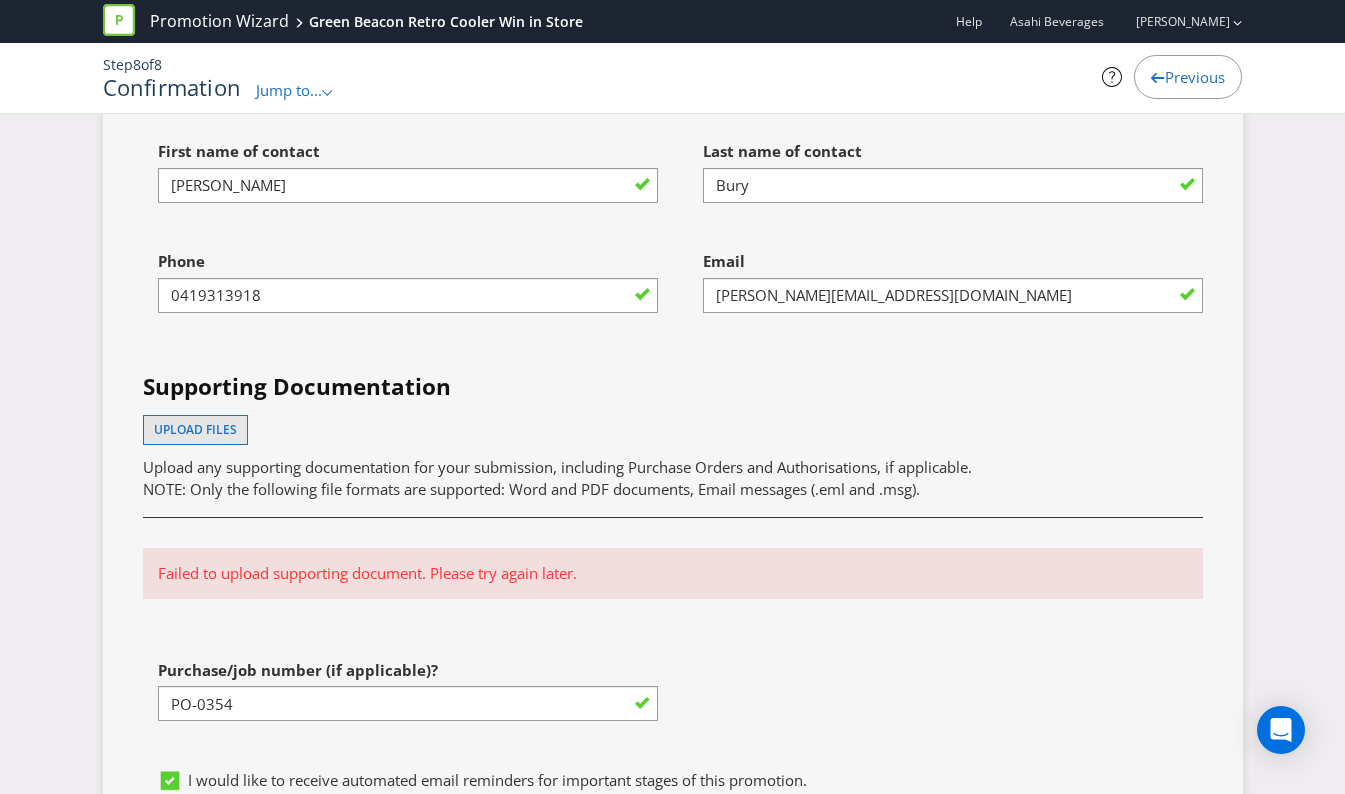 click on "Failed to upload supporting document. Please try again later." at bounding box center (673, 565) 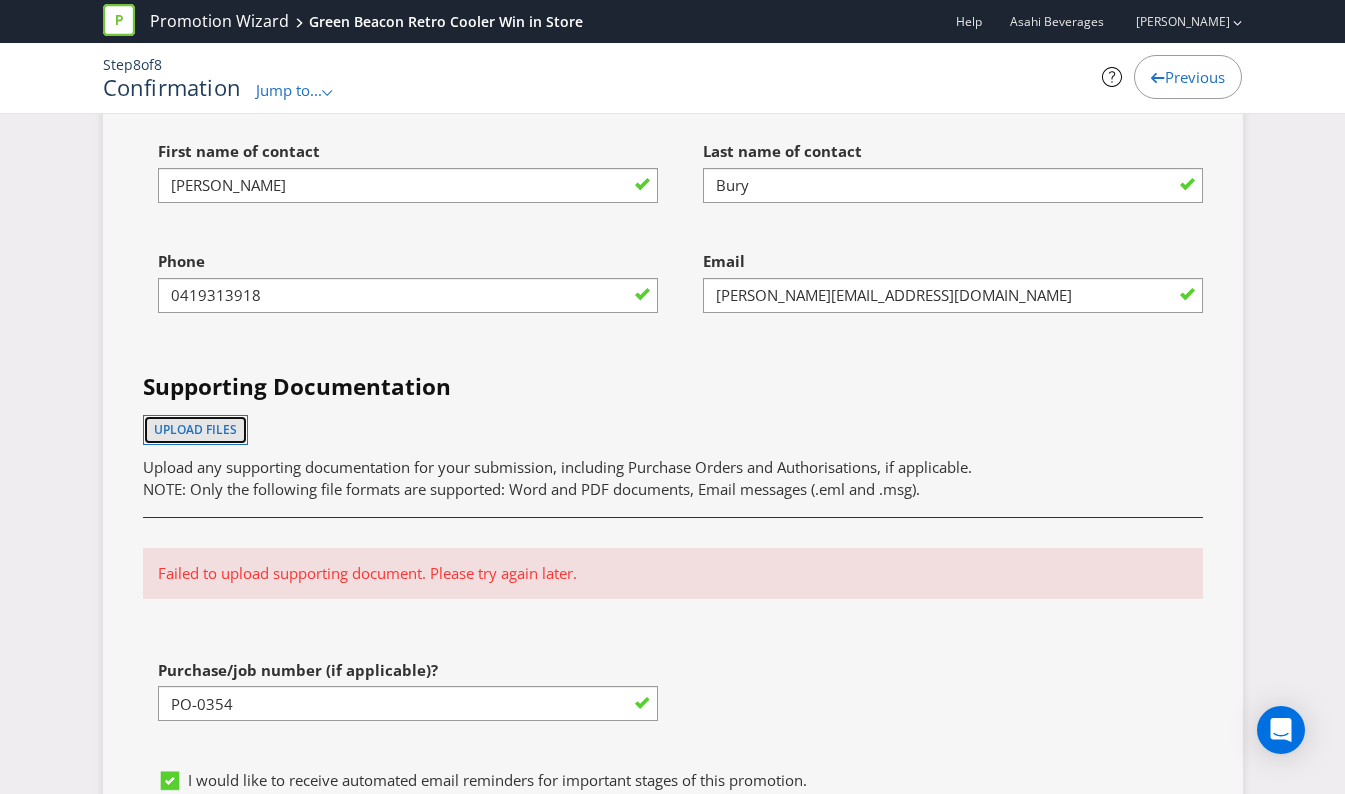 click on "Upload files" at bounding box center [195, 429] 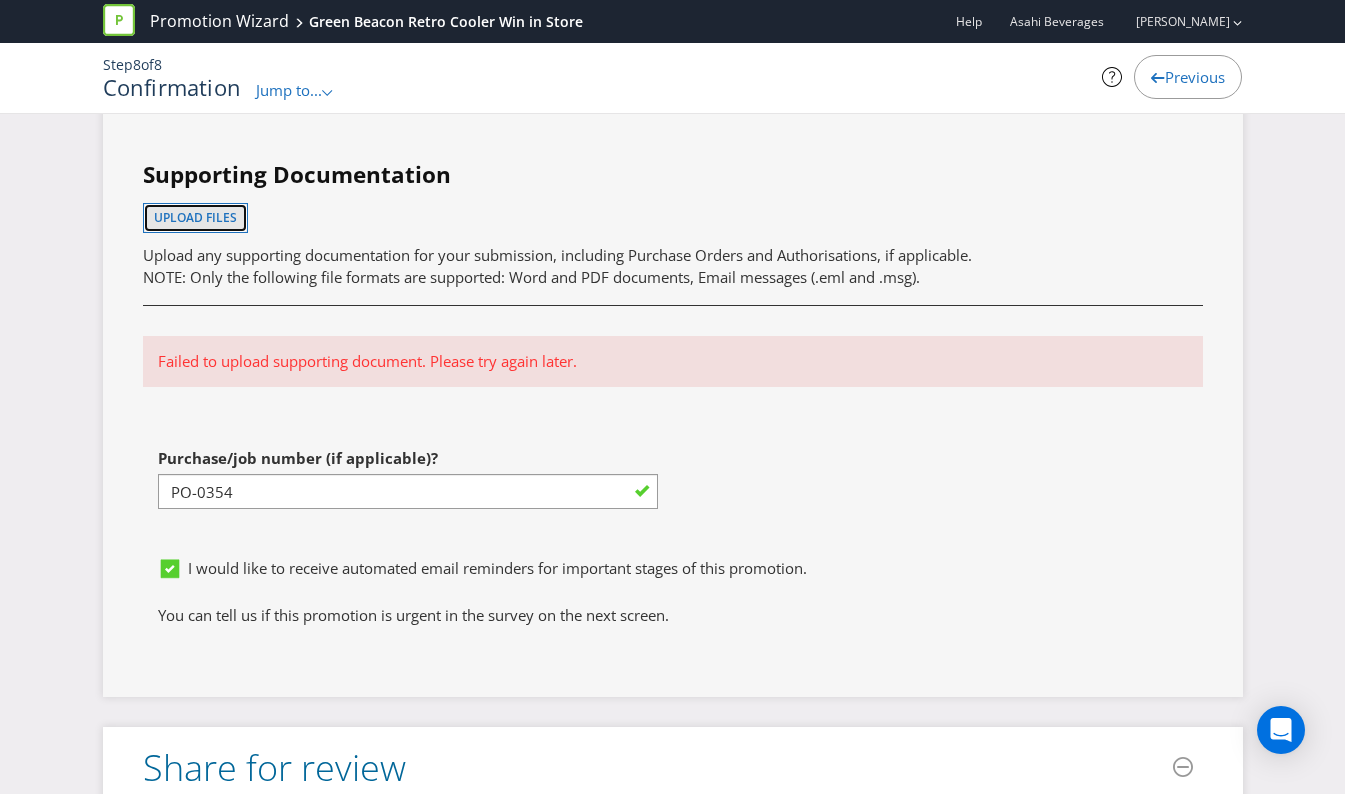 scroll, scrollTop: 5949, scrollLeft: 0, axis: vertical 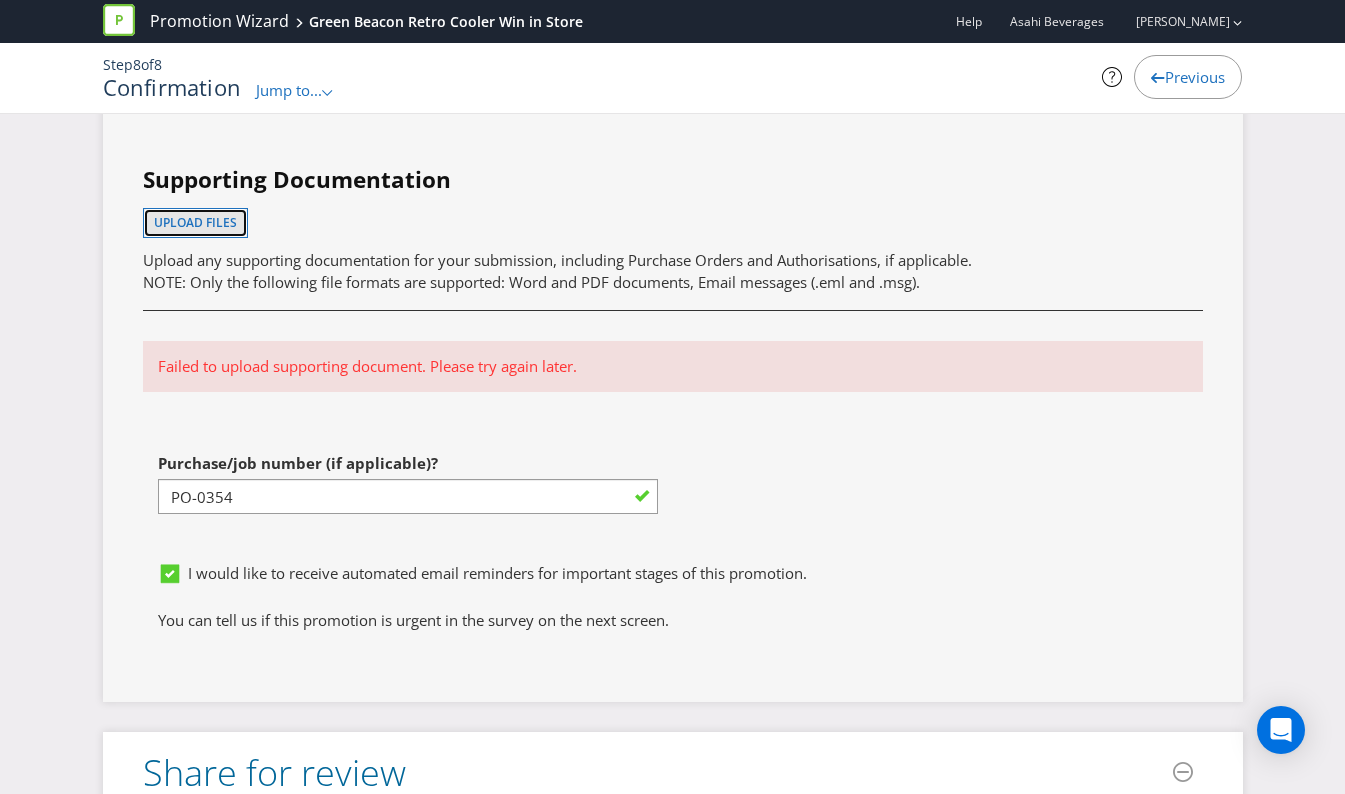 click on "Upload files" at bounding box center (195, 222) 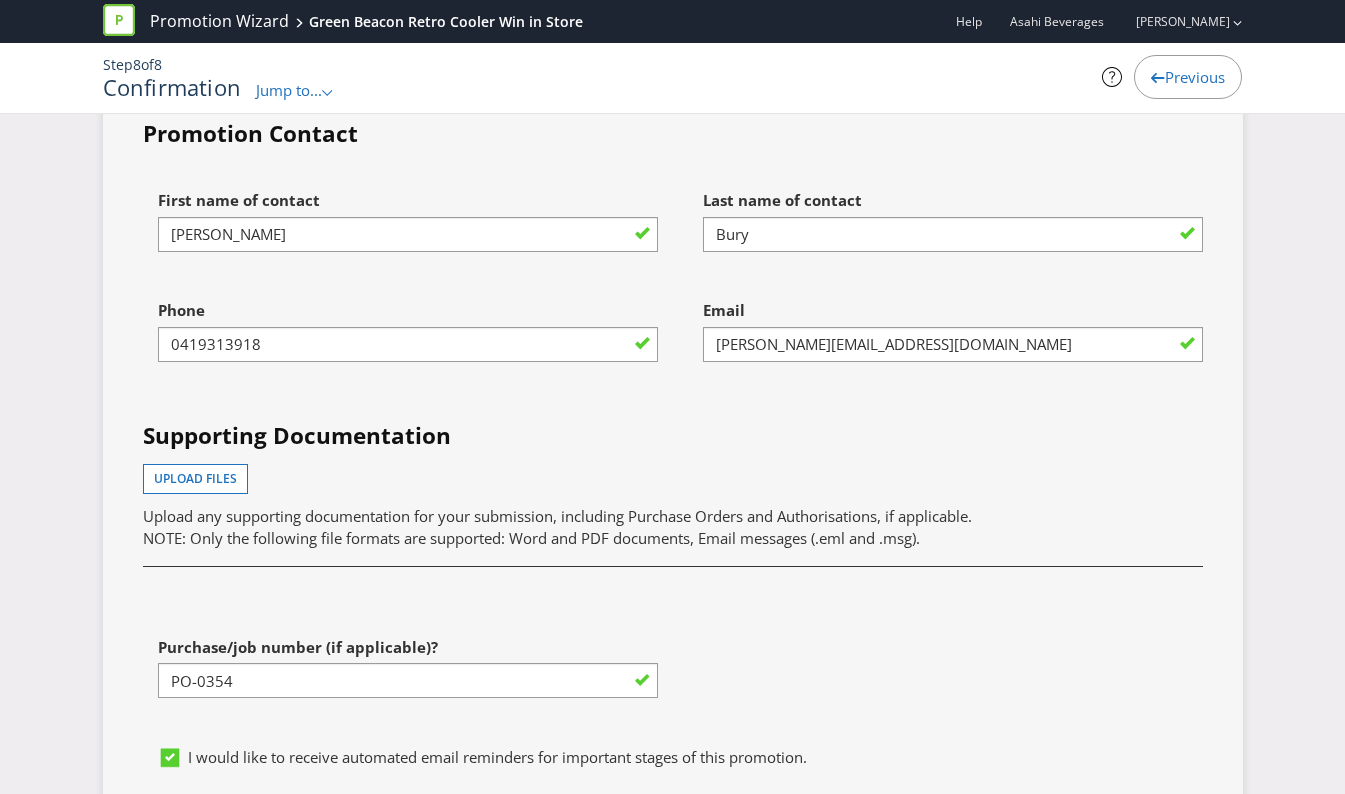 scroll, scrollTop: 5805, scrollLeft: 0, axis: vertical 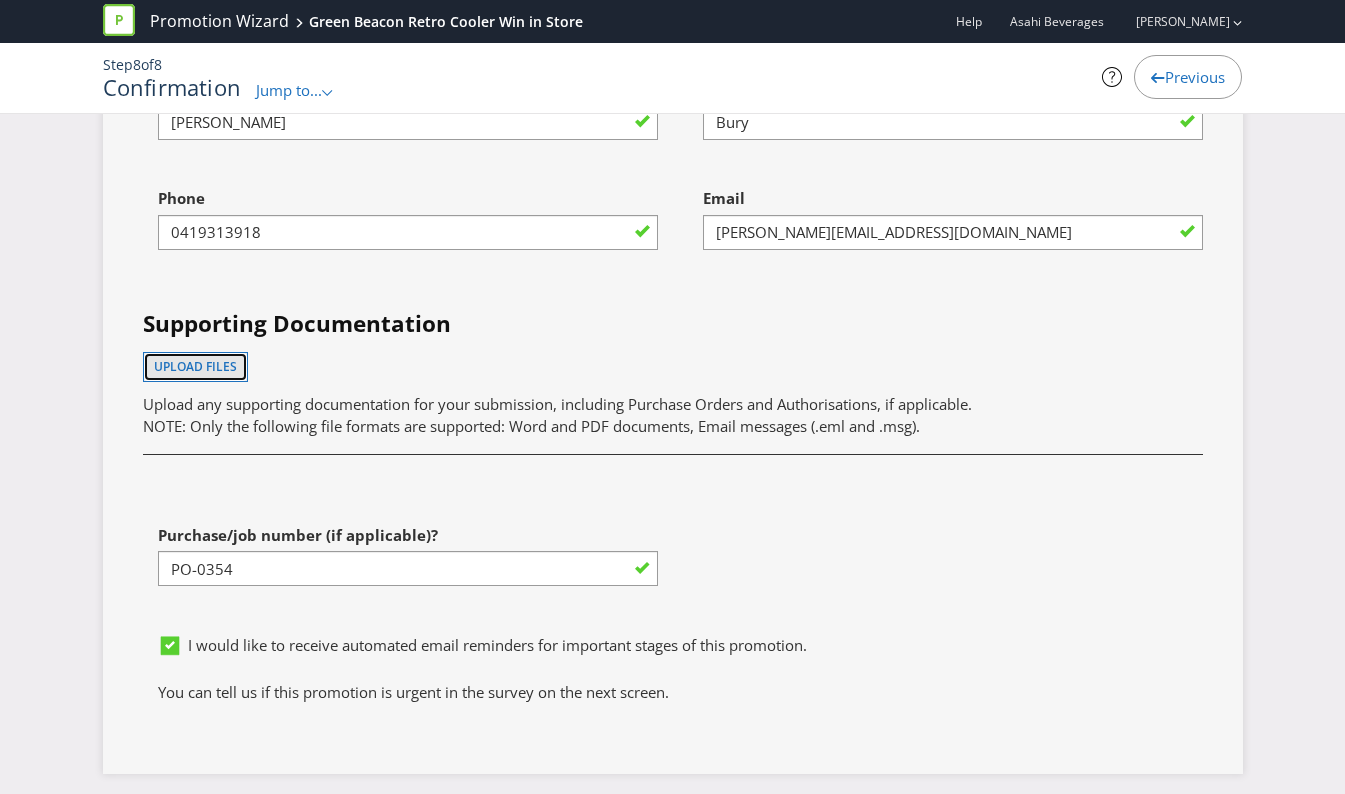 click on "Upload files" at bounding box center [195, 366] 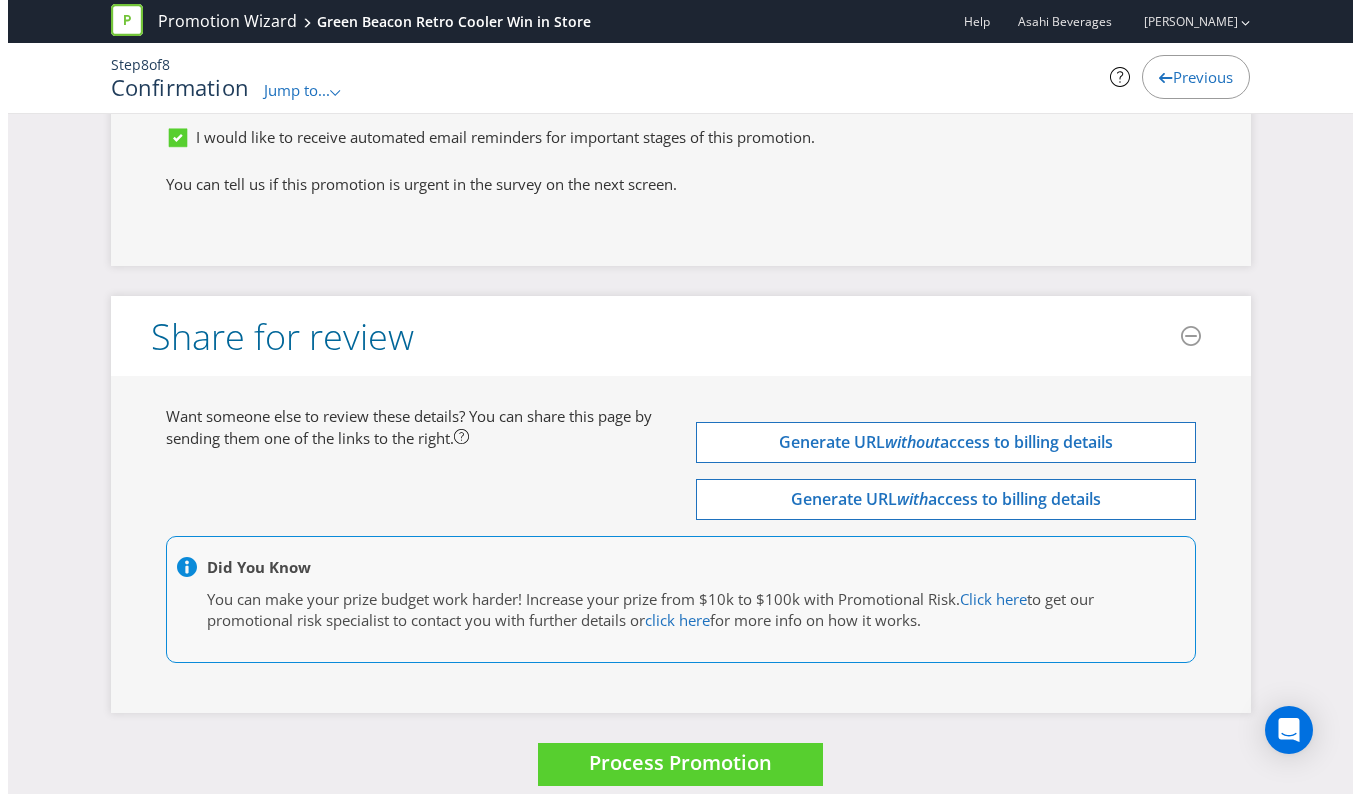 scroll, scrollTop: 6406, scrollLeft: 0, axis: vertical 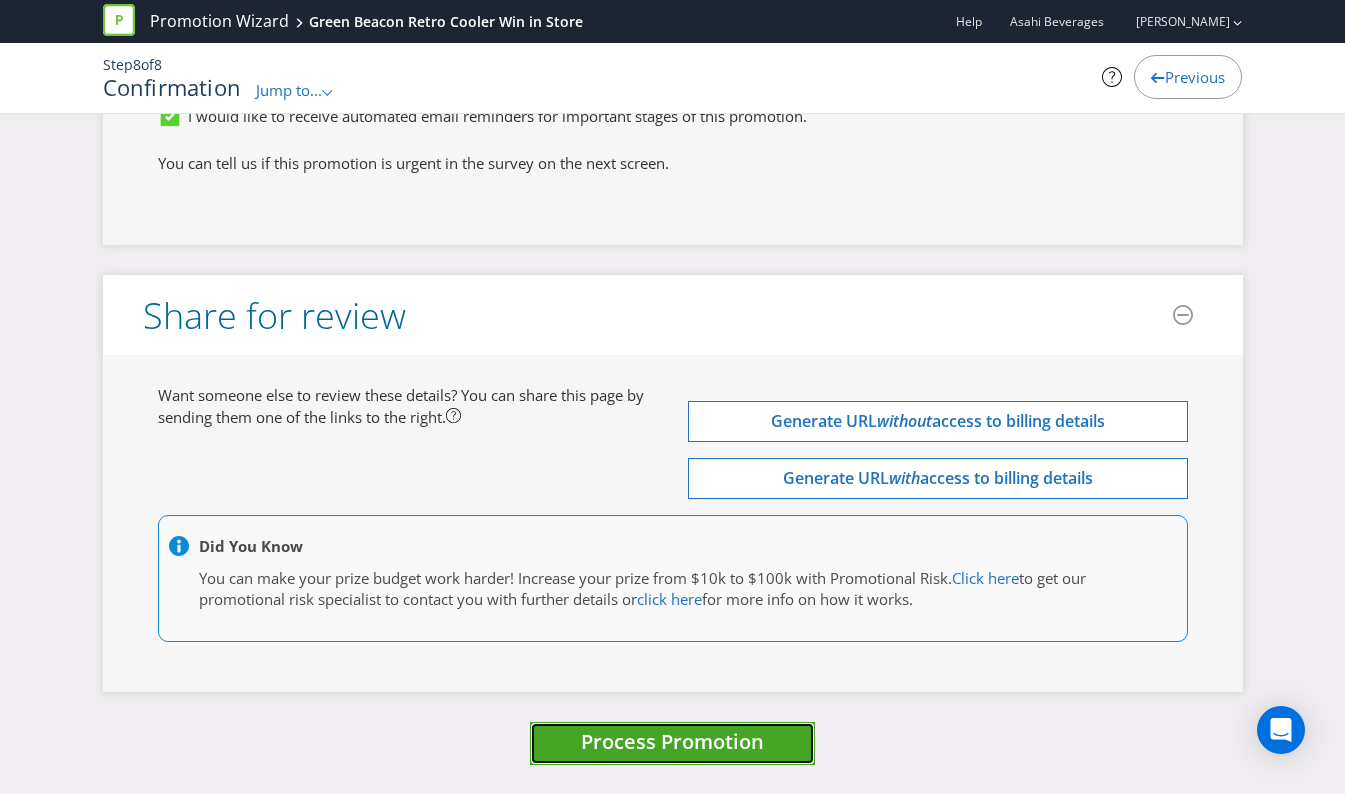 click on "Process Promotion" at bounding box center [672, 741] 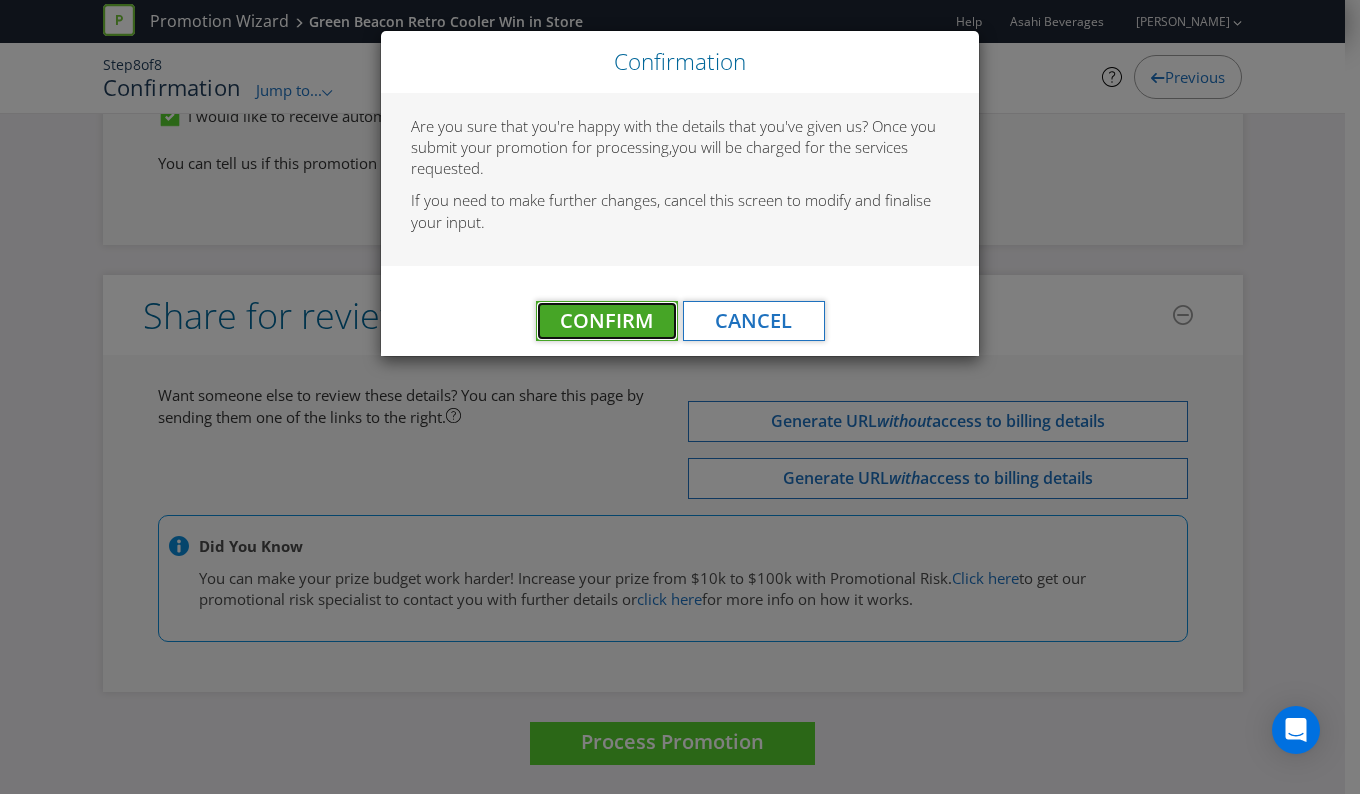 click on "Confirm" at bounding box center [606, 320] 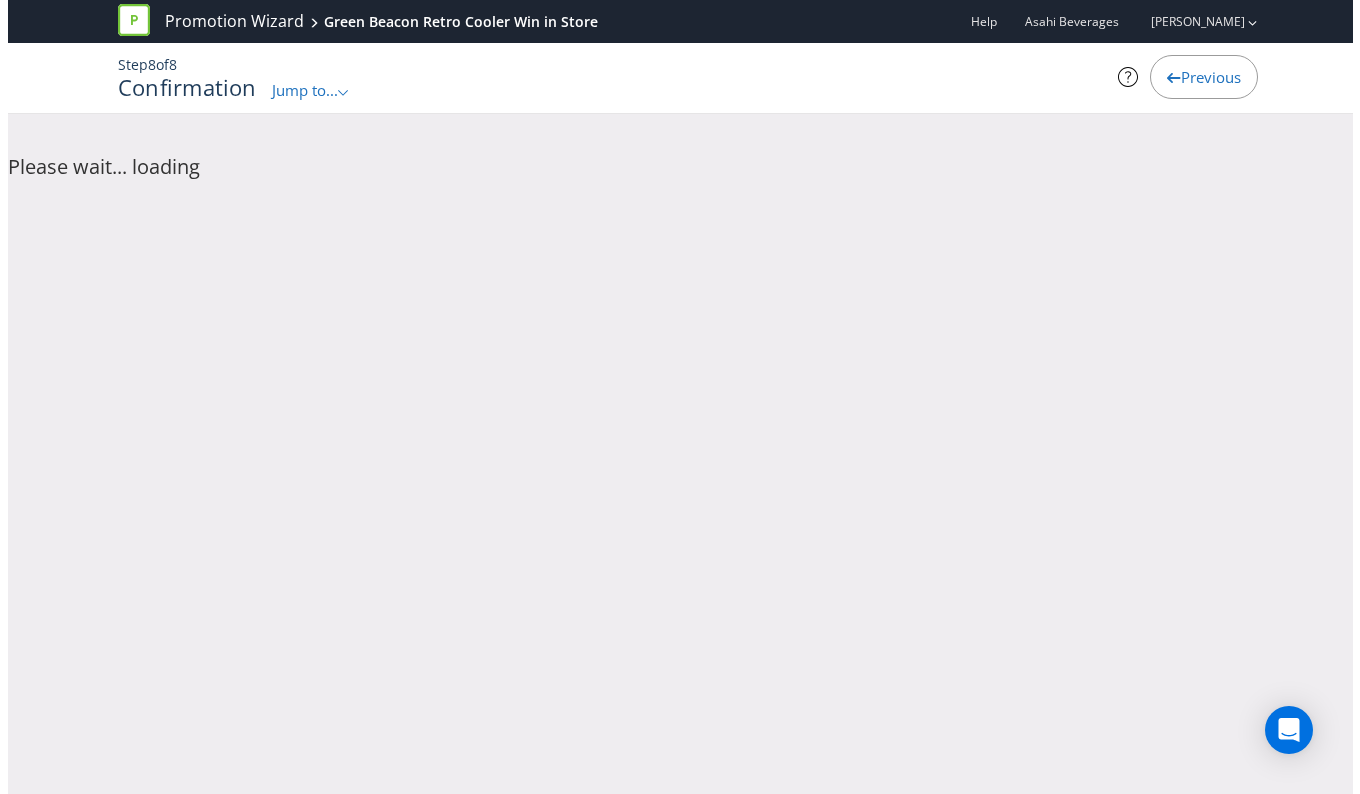 scroll, scrollTop: 0, scrollLeft: 0, axis: both 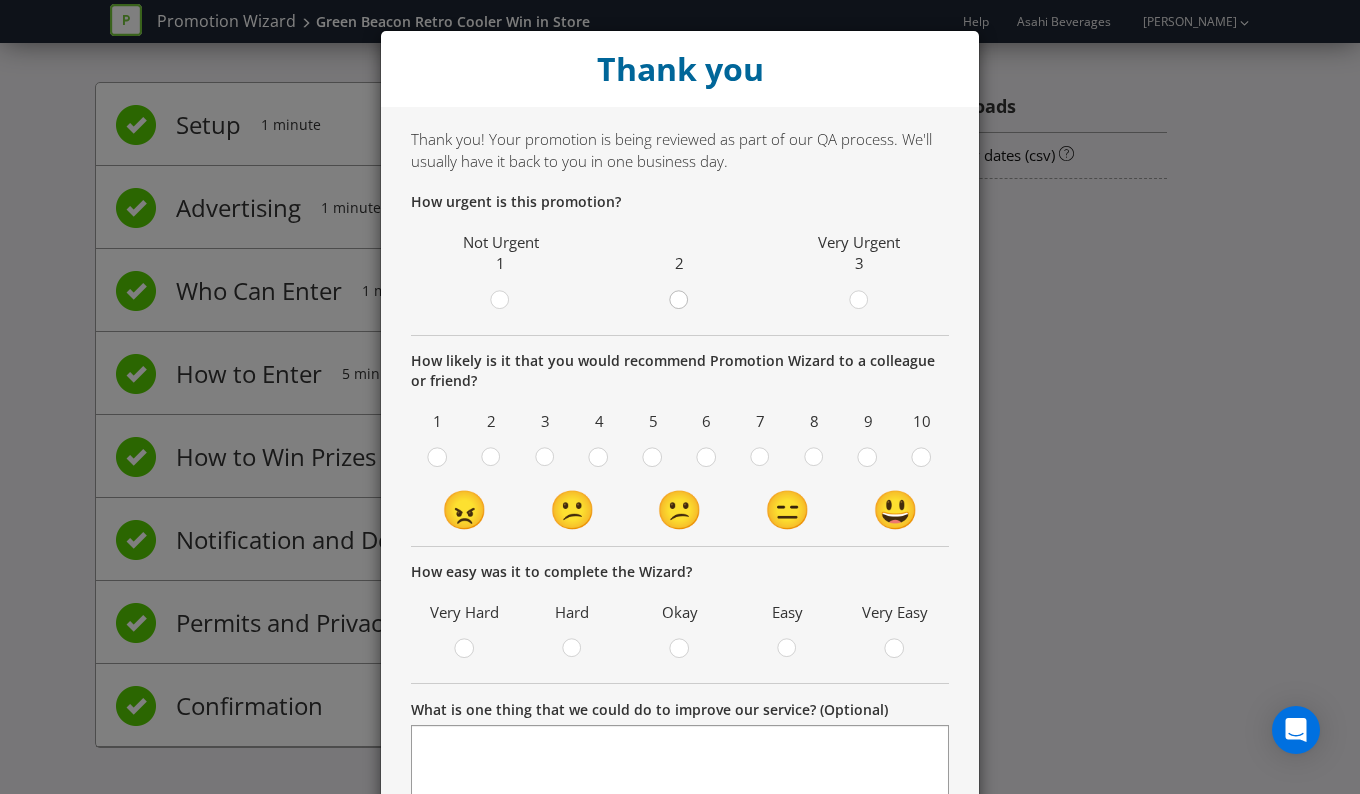 click 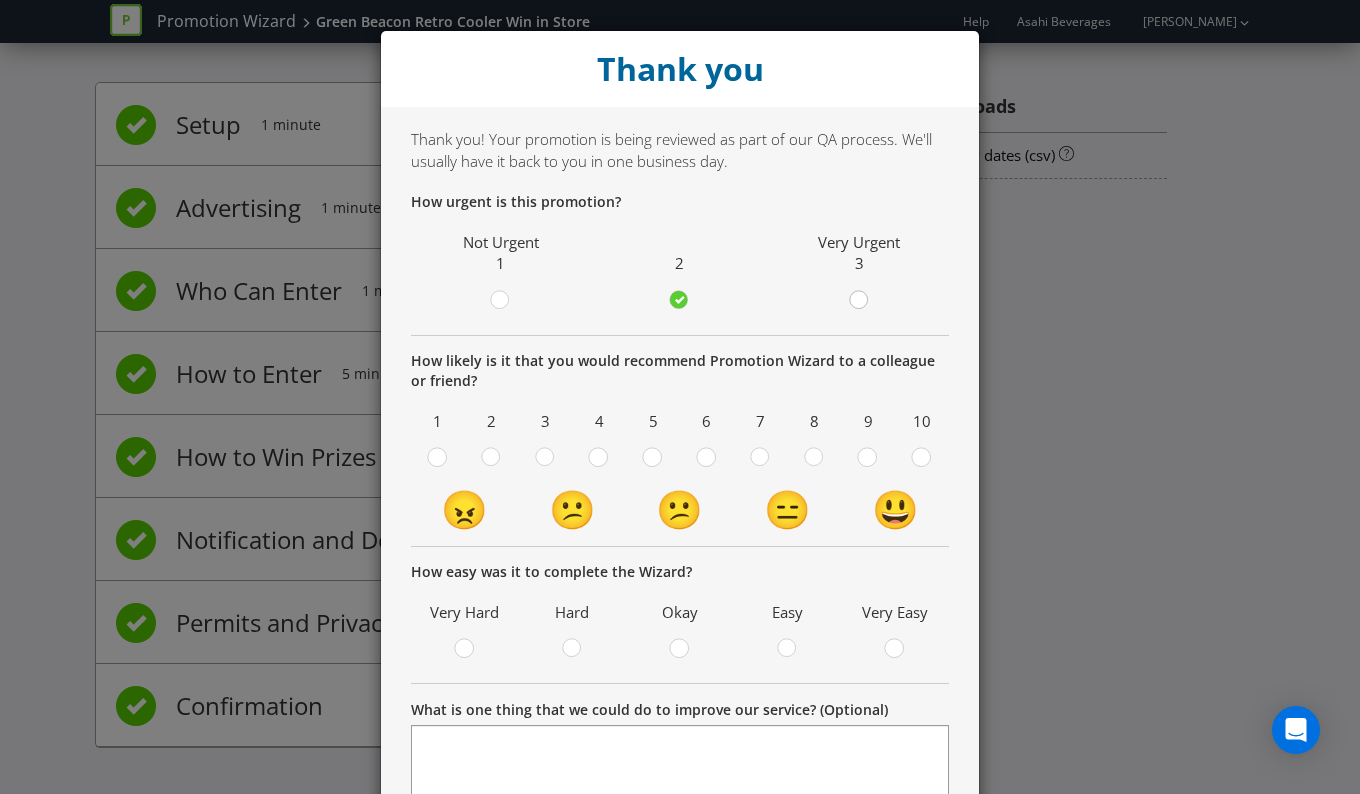 click 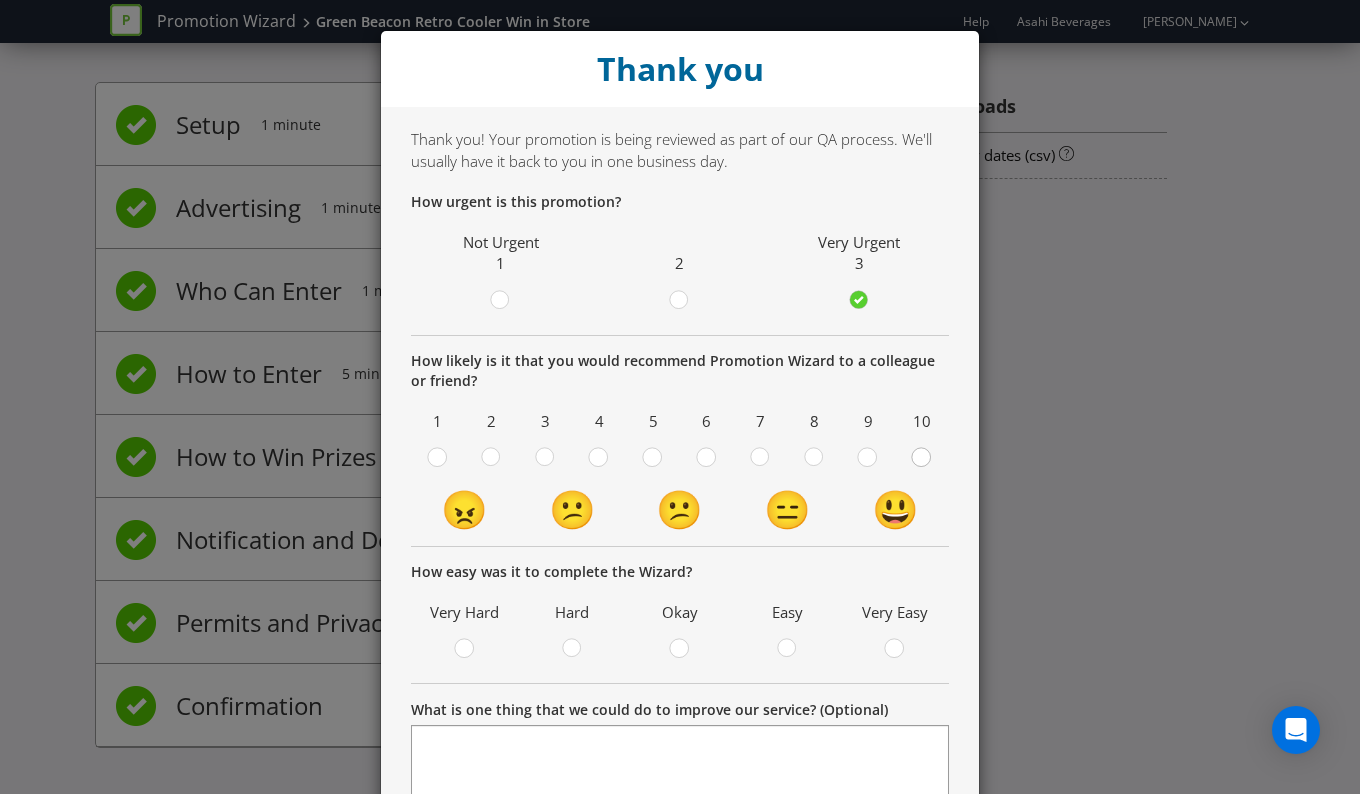 click at bounding box center (922, 451) 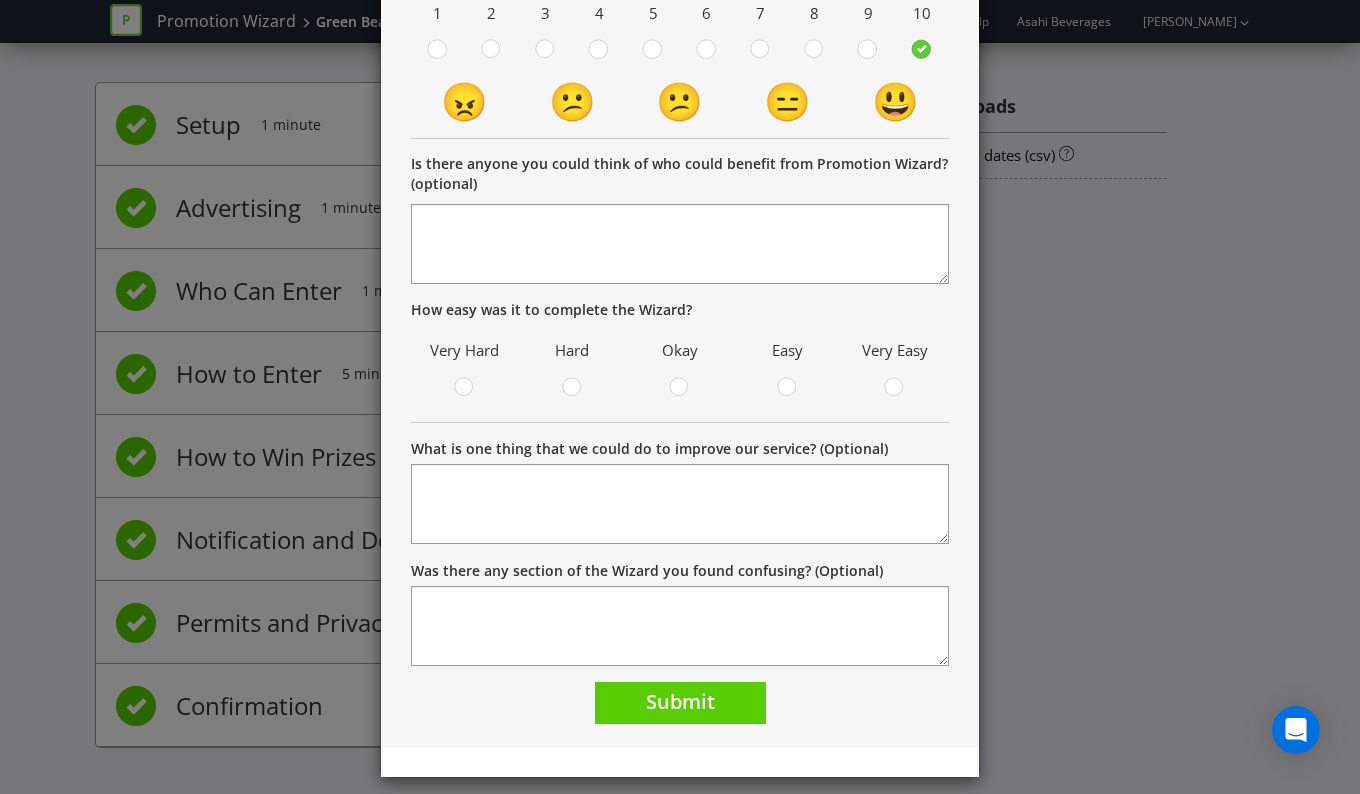 scroll, scrollTop: 408, scrollLeft: 0, axis: vertical 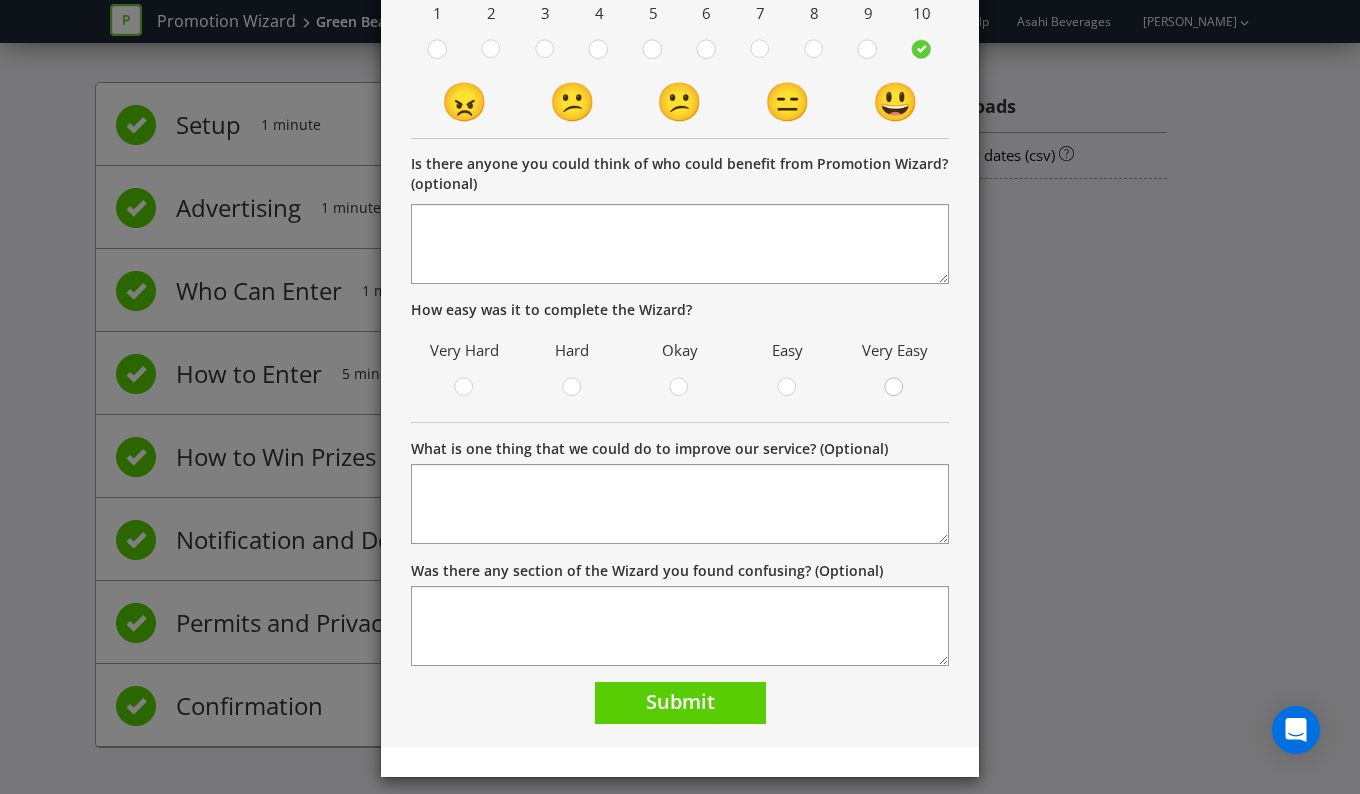 click 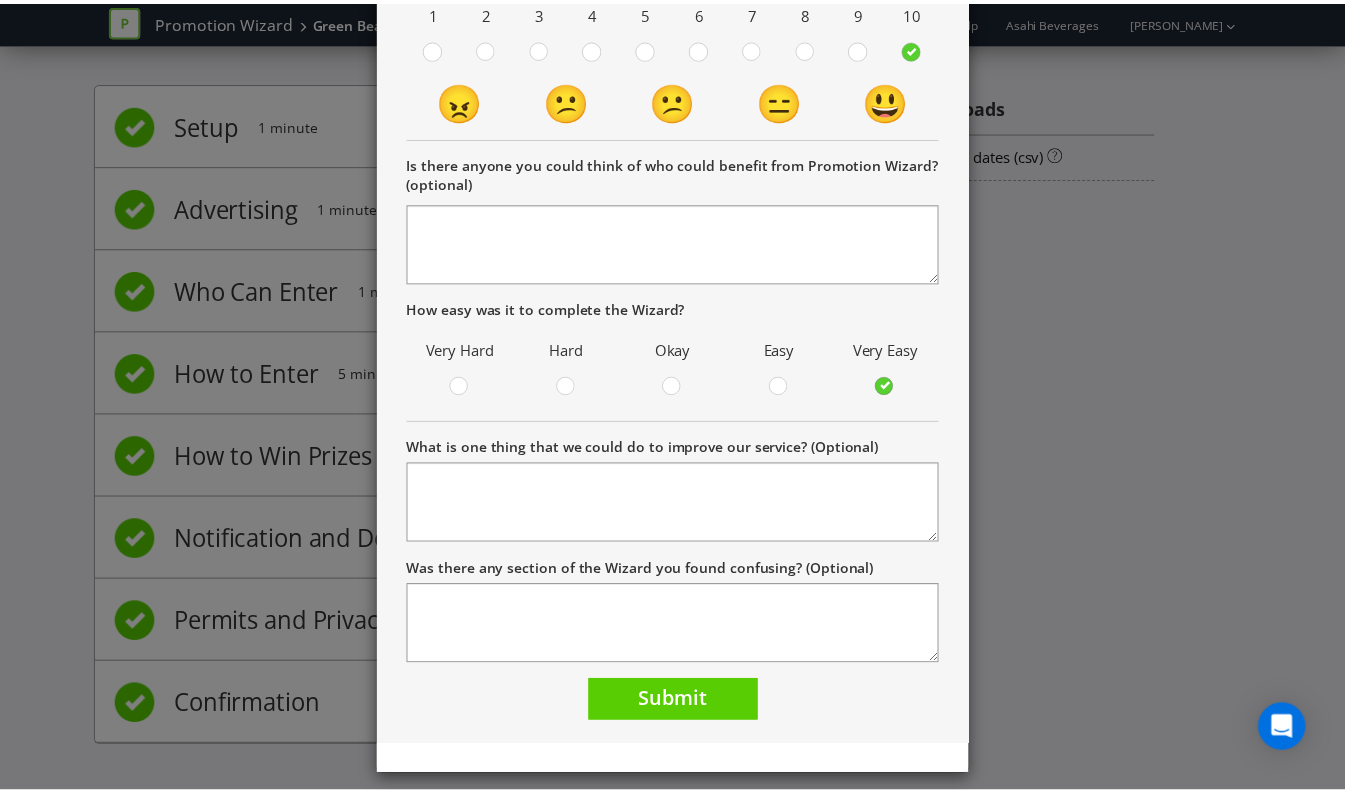 scroll, scrollTop: 421, scrollLeft: 0, axis: vertical 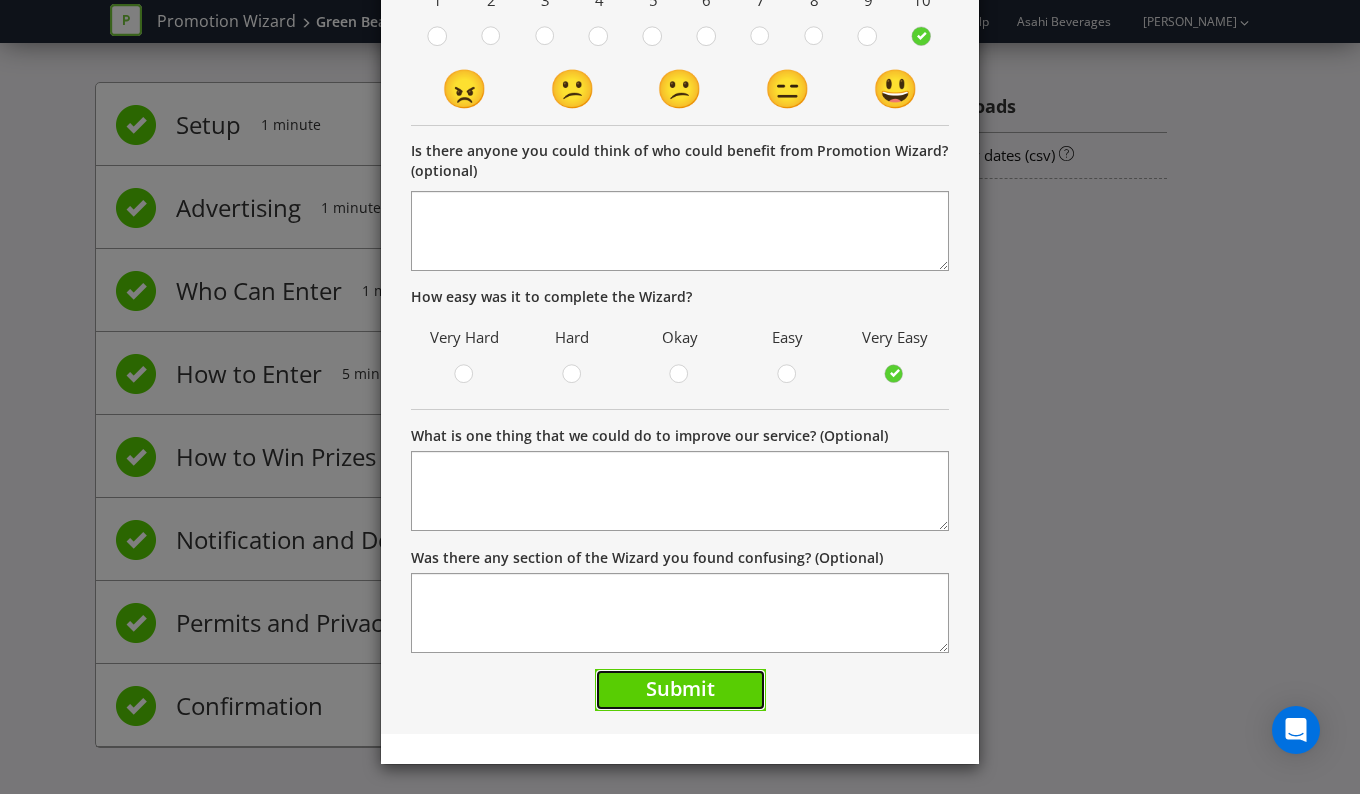click on "Submit" at bounding box center [680, 690] 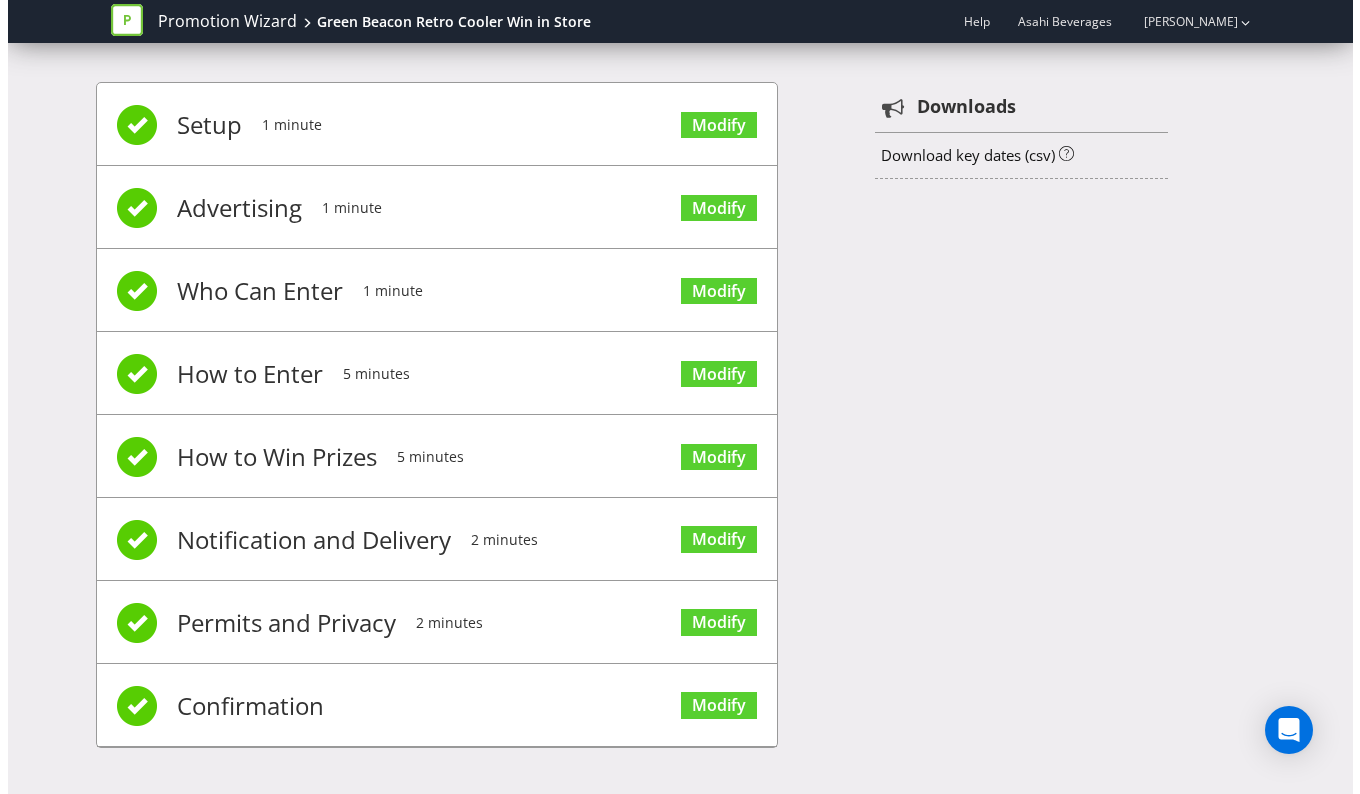 scroll, scrollTop: 0, scrollLeft: 0, axis: both 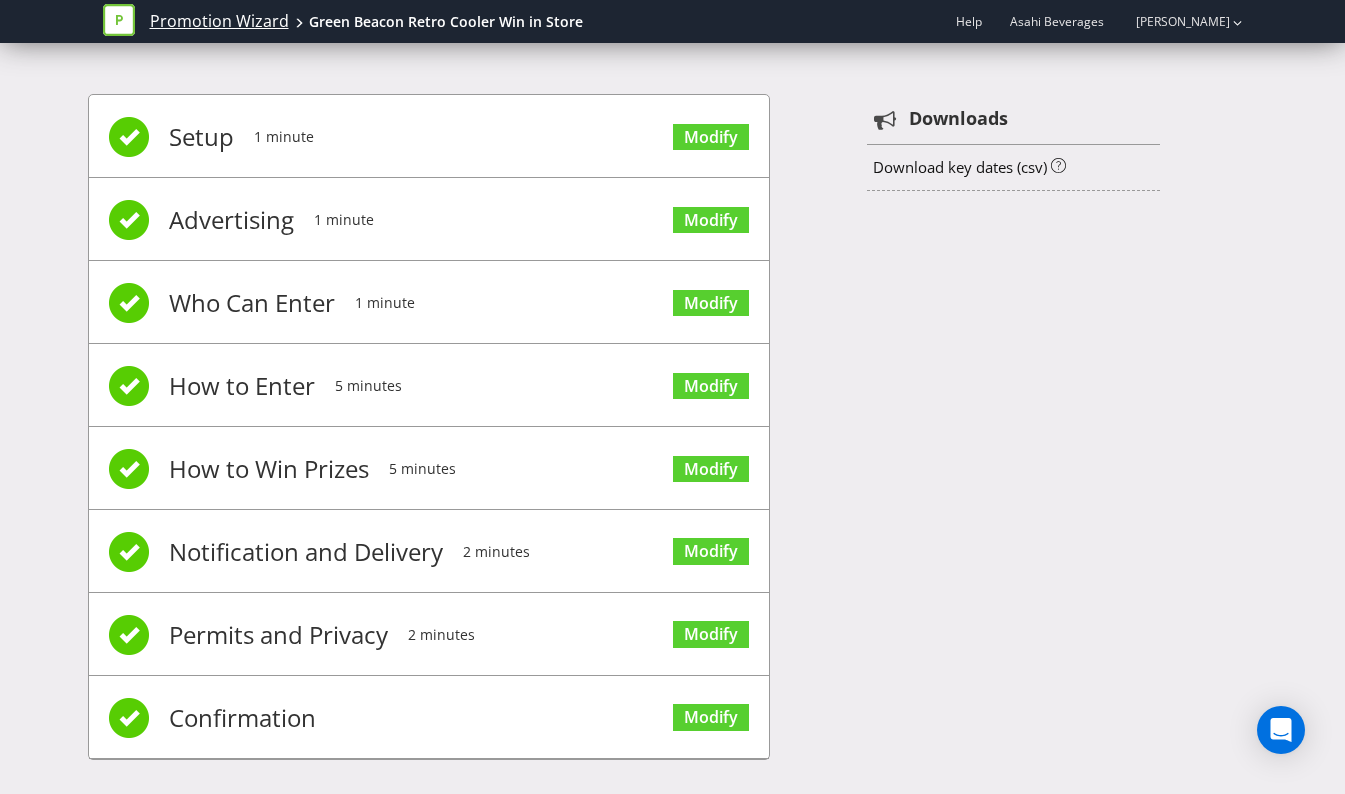 click on "Promotion Wizard" at bounding box center (219, 21) 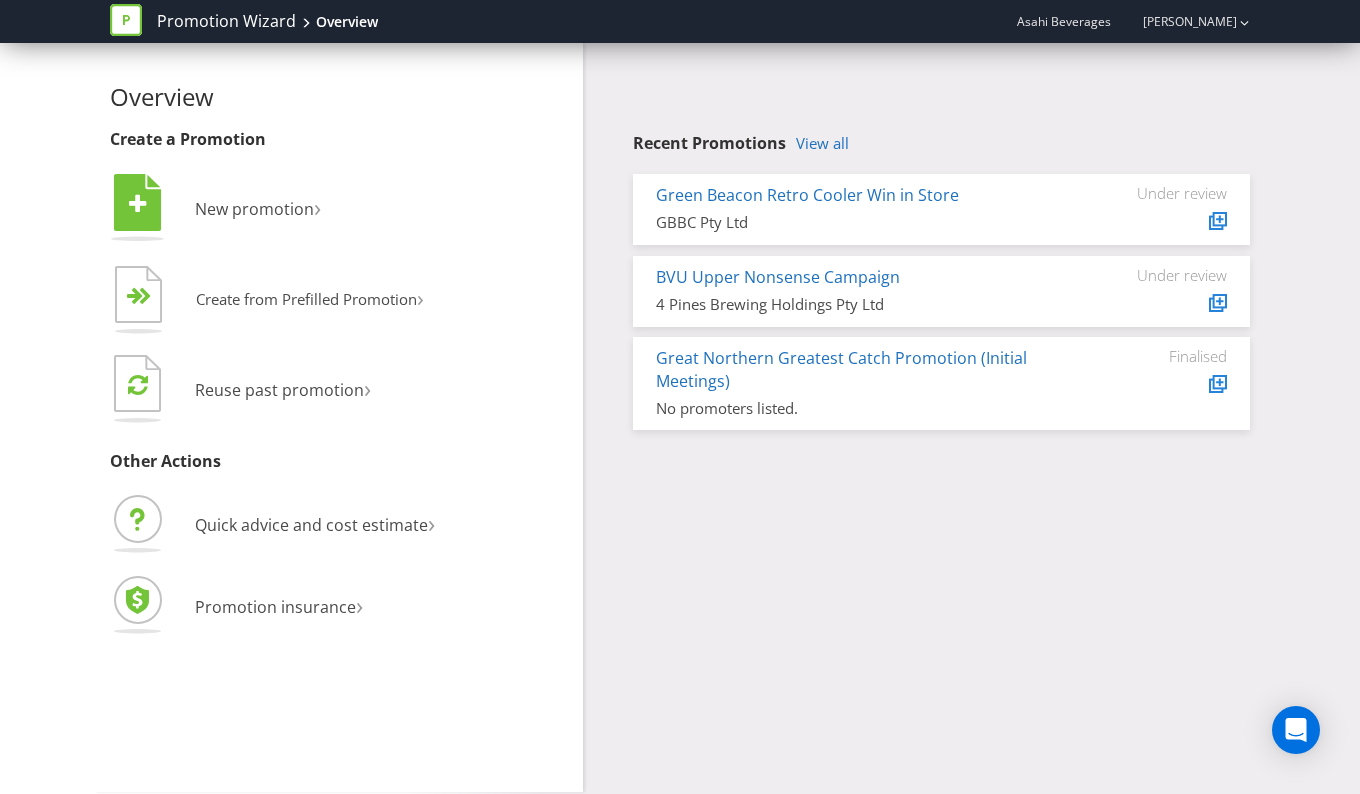 click on "Overview Create a Promotion  New promotion  ›   Create from Prefilled Promotion  › Purchase + online entry form (draw)   Comment on Facebook to enter (game of skill)   Instant Win Online (AU18+ only)   Online entry   Purchase, Scratch and Win promotion    Reuse past promotion  › Other Actions Quick advice and cost estimate  › Promotion insurance  › Recent Promotions  View all Green Beacon Retro Cooler Win in Store GBBC Pty Ltd Under review BVU Upper Nonsense Campaign 4 Pines Brewing Holdings Pty Ltd Under review Great Northern Greatest Catch Promotion (Initial Meetings) No promoters listed. Finalised" at bounding box center (680, 417) 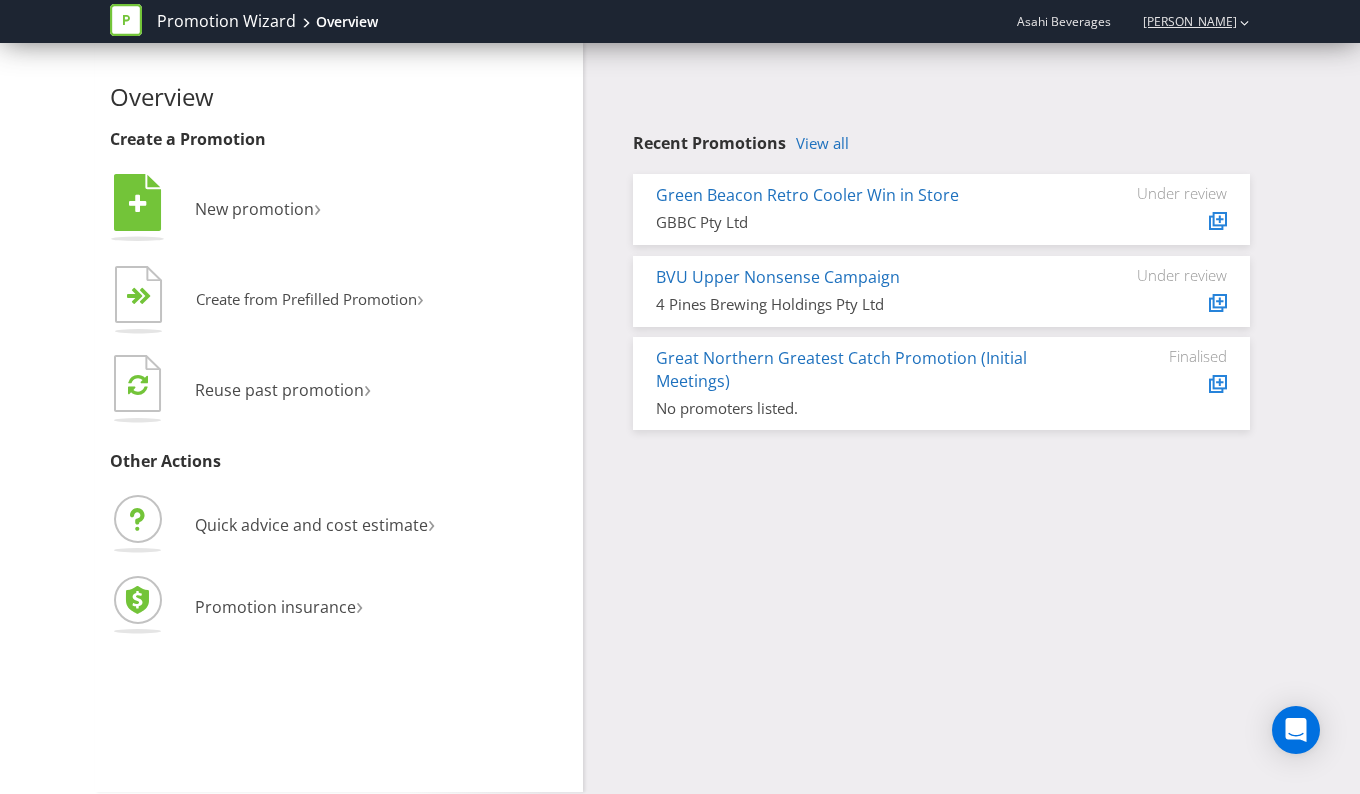 click at bounding box center (1244, 21) 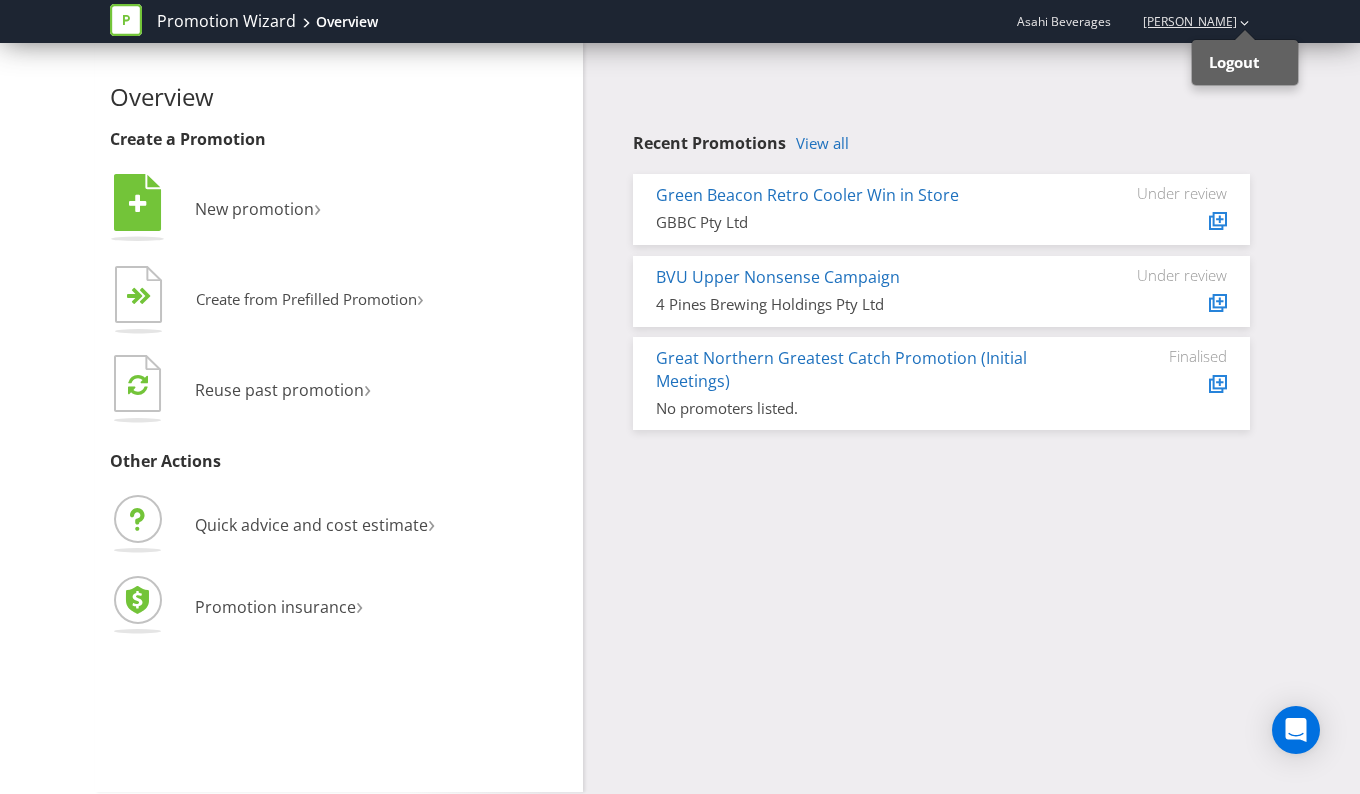 click at bounding box center (1244, 21) 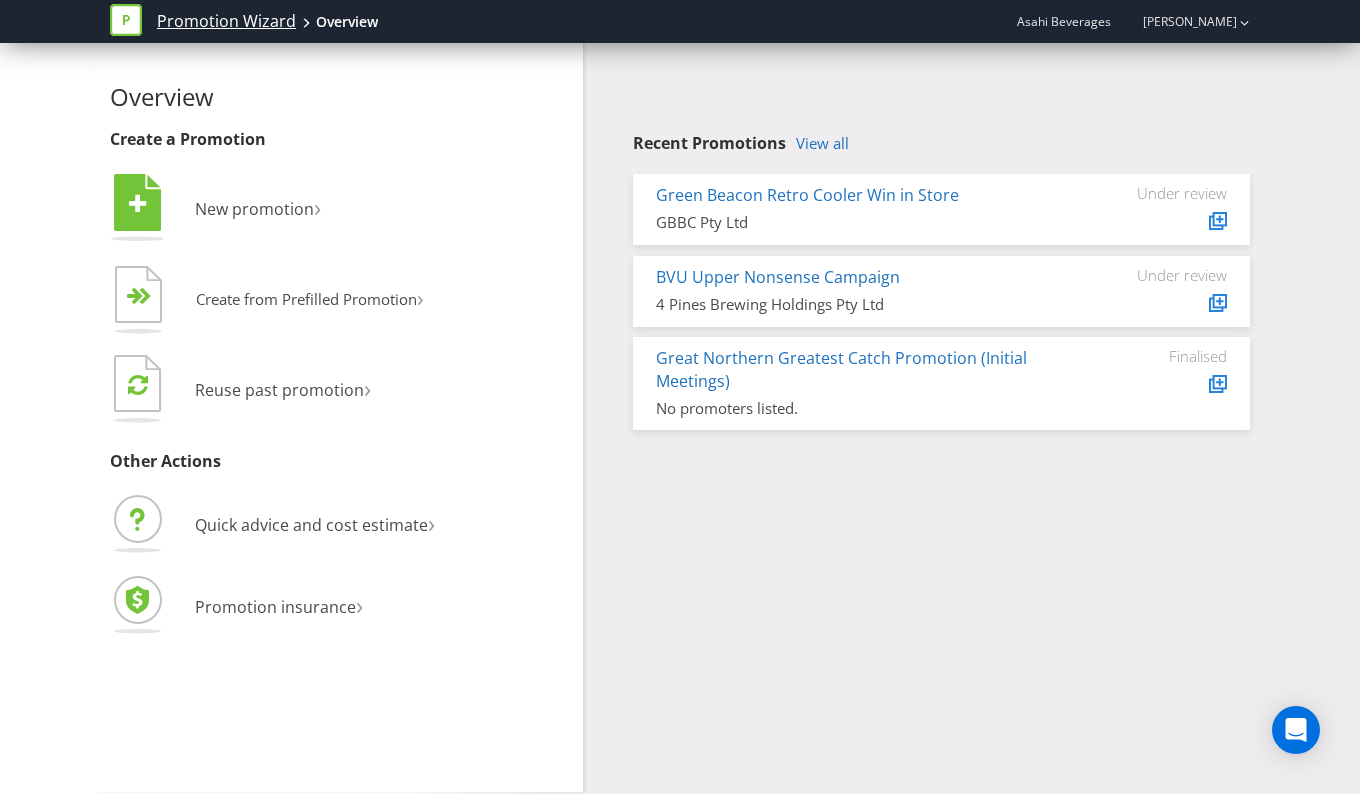 click on "Promotion Wizard" at bounding box center (226, 21) 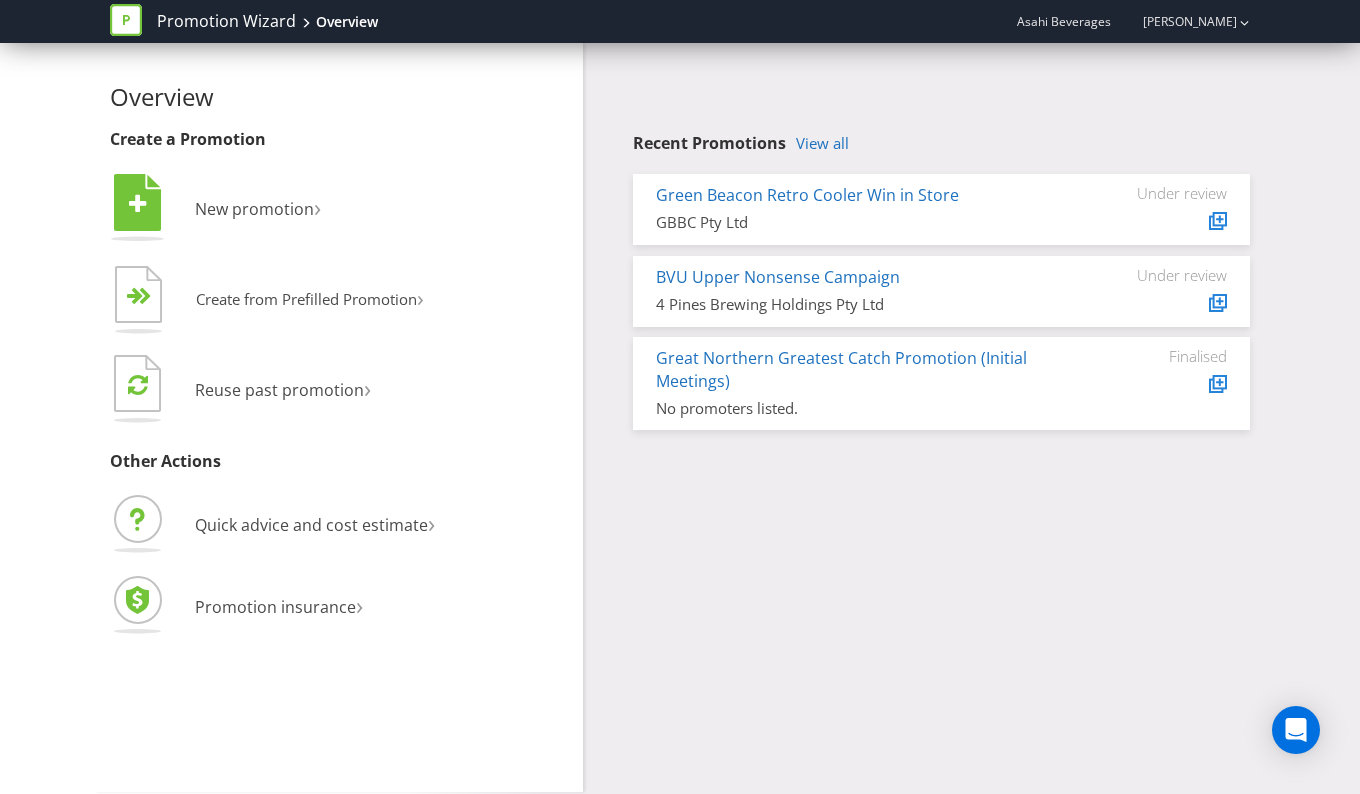 click 